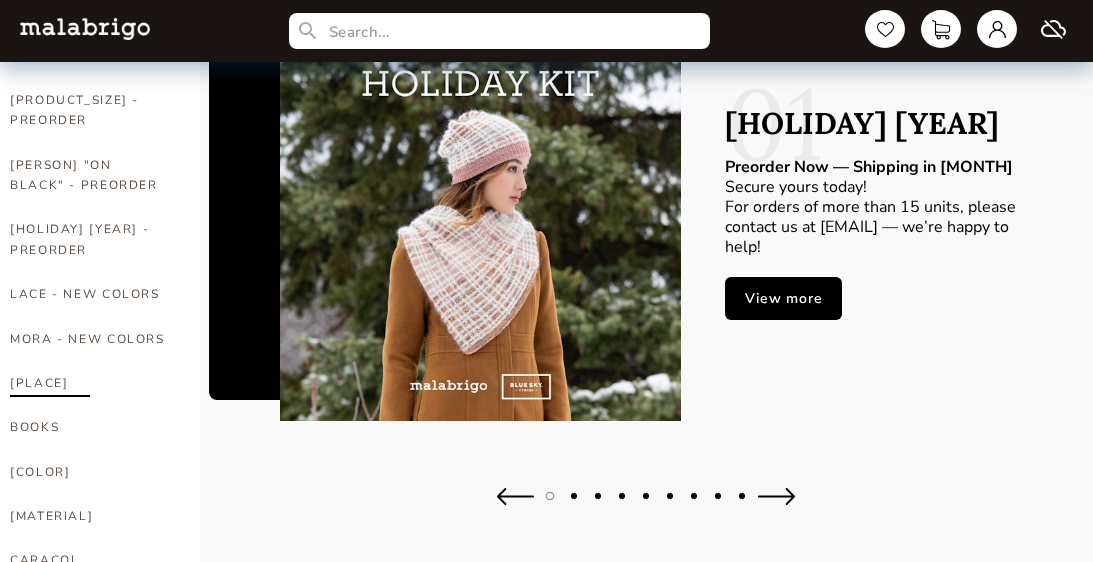 scroll, scrollTop: 162, scrollLeft: 0, axis: vertical 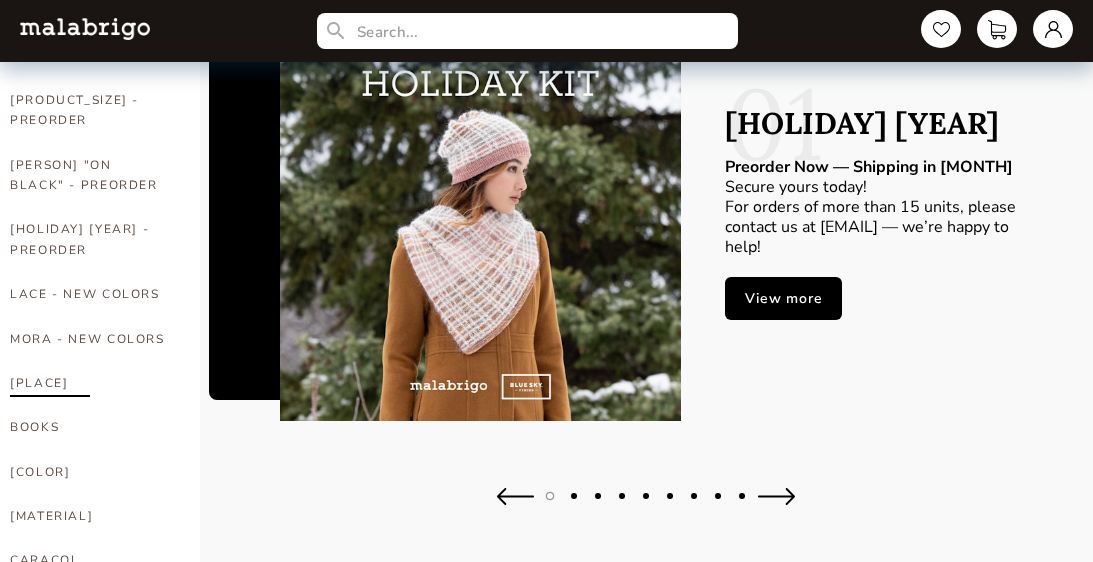 click on "[PLACE]" at bounding box center [90, 383] 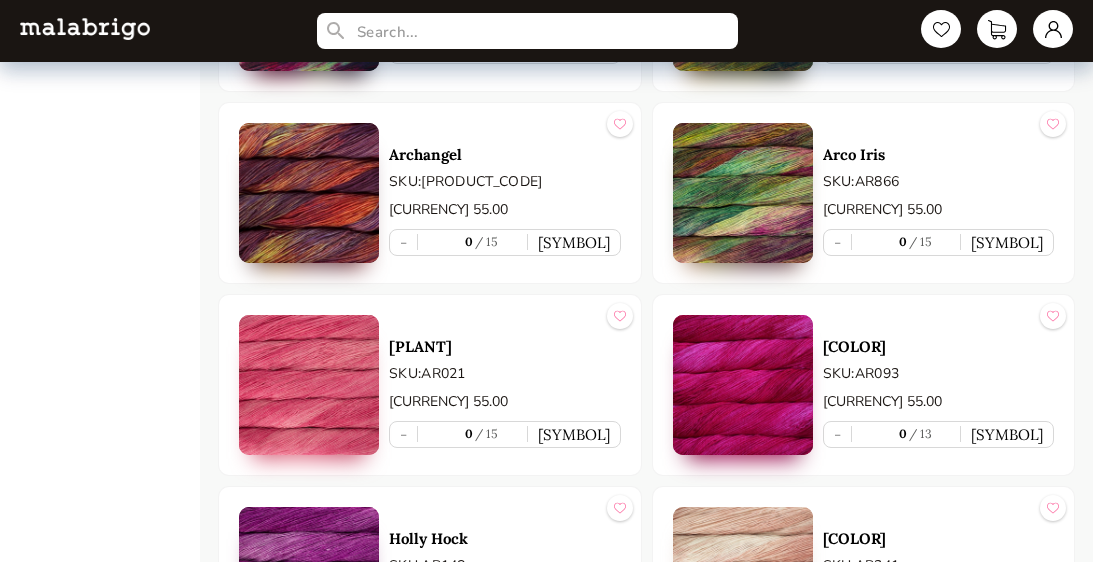 scroll, scrollTop: 3825, scrollLeft: 0, axis: vertical 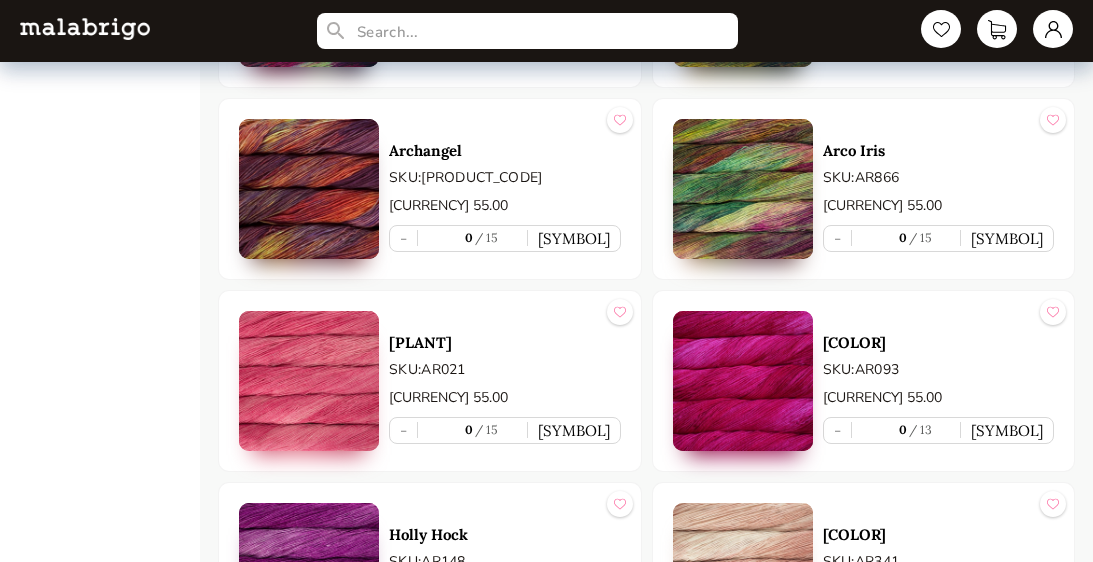 click at bounding box center (743, 381) 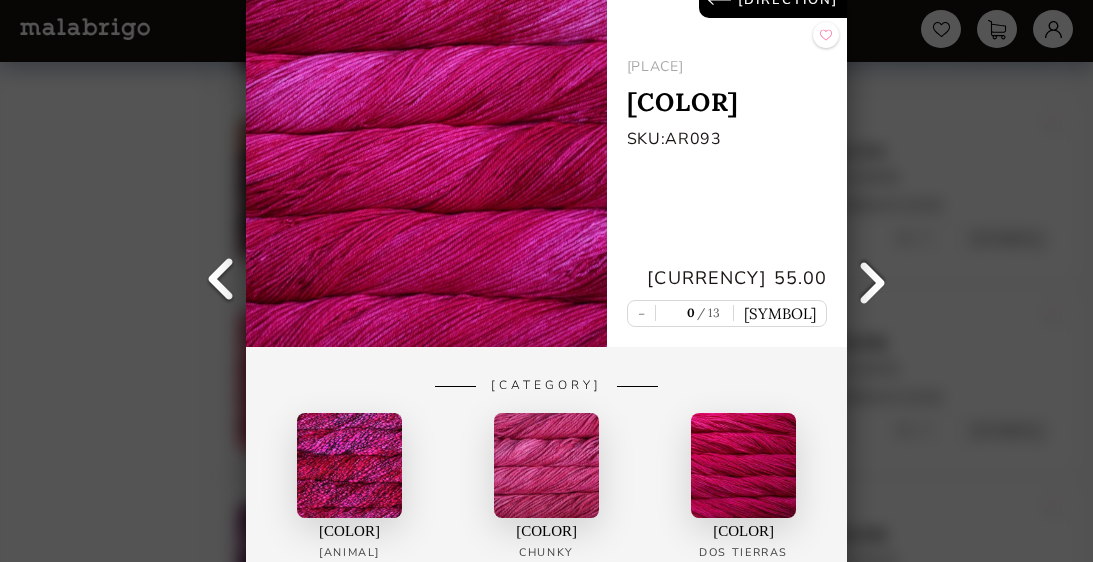 click at bounding box center [426, 164] 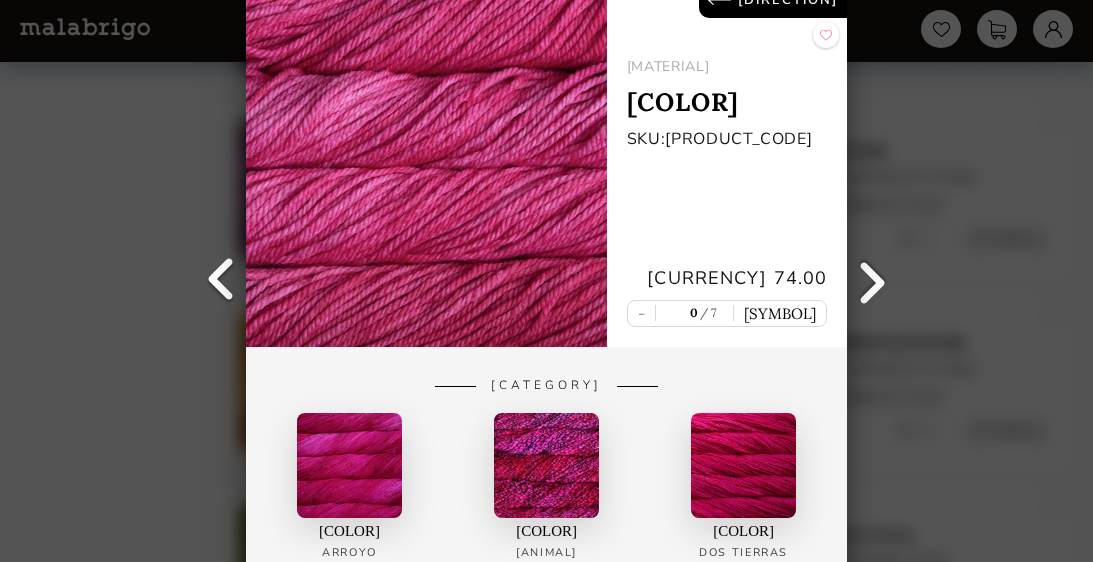click at bounding box center [872, 281] 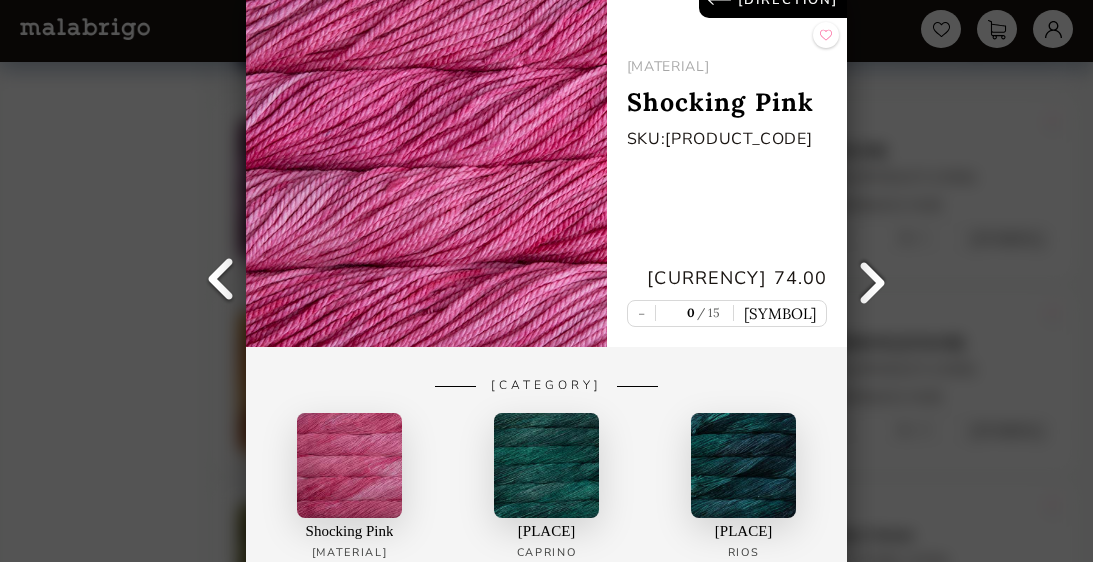 click at bounding box center (872, 281) 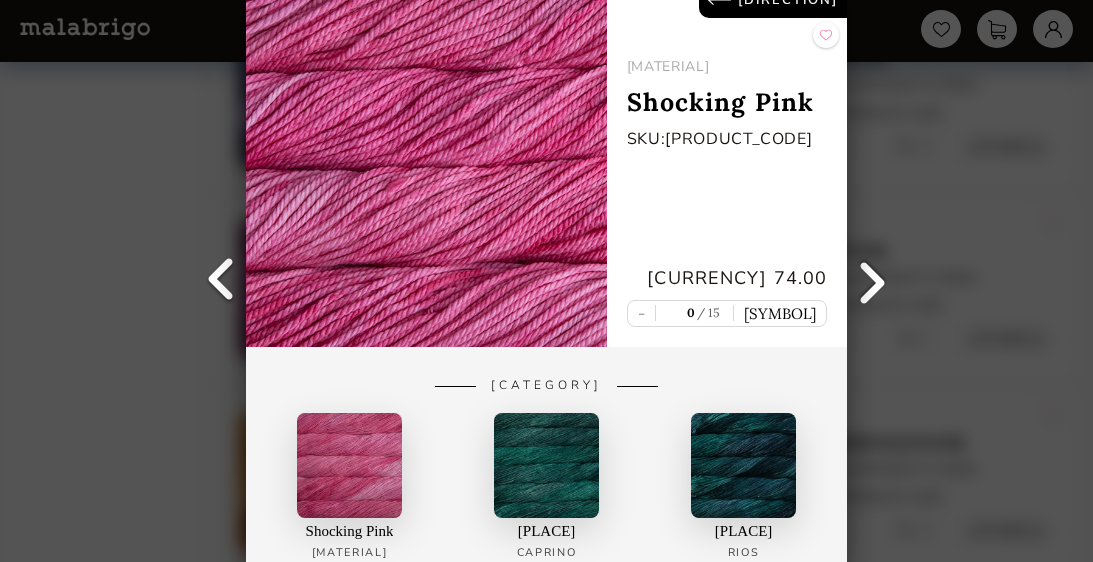 click at bounding box center (221, 281) 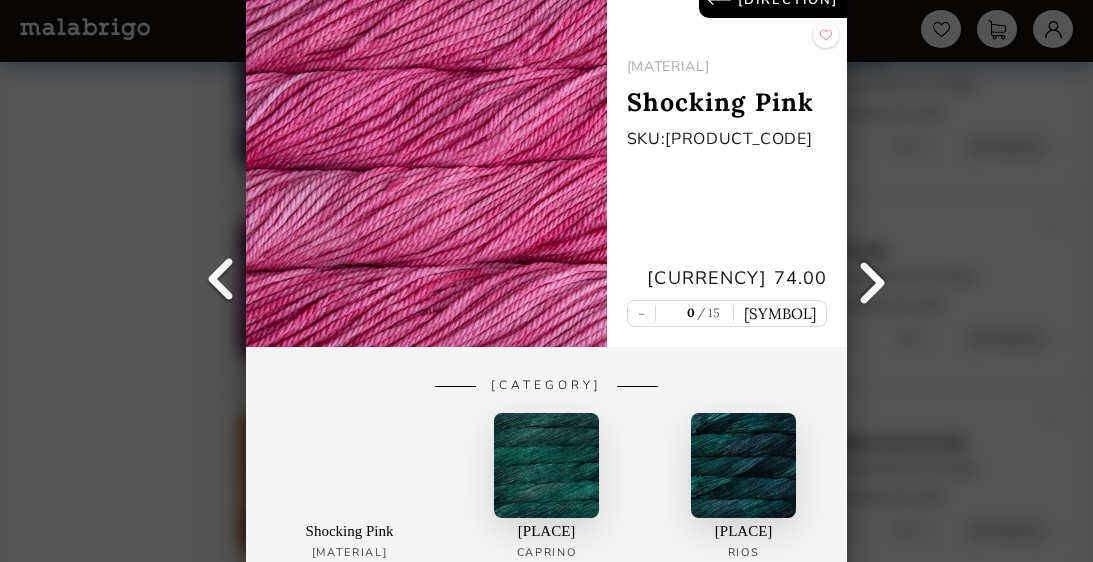 click at bounding box center [221, 281] 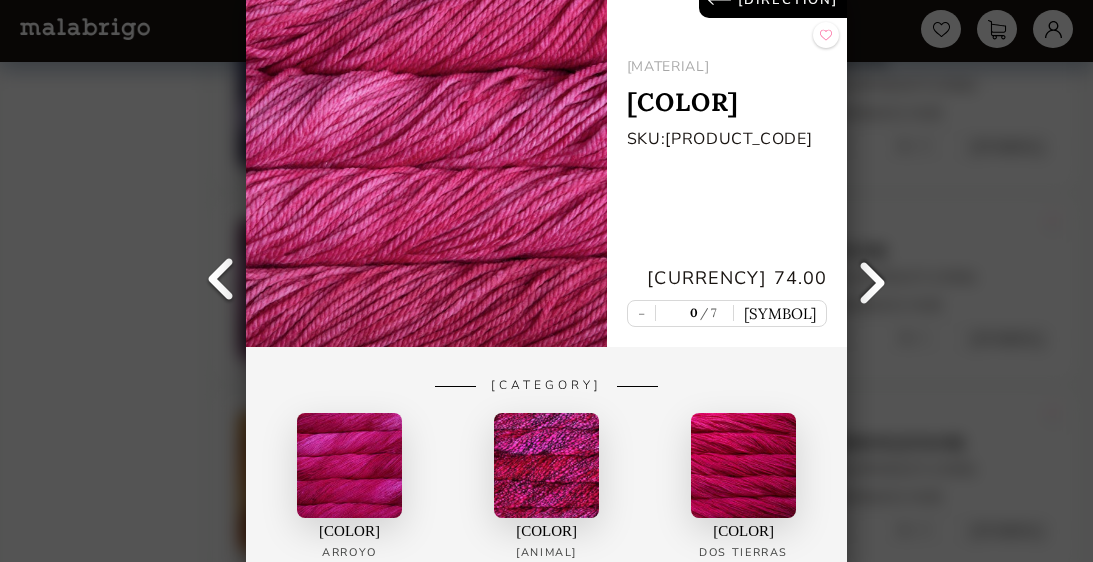 click at bounding box center (221, 281) 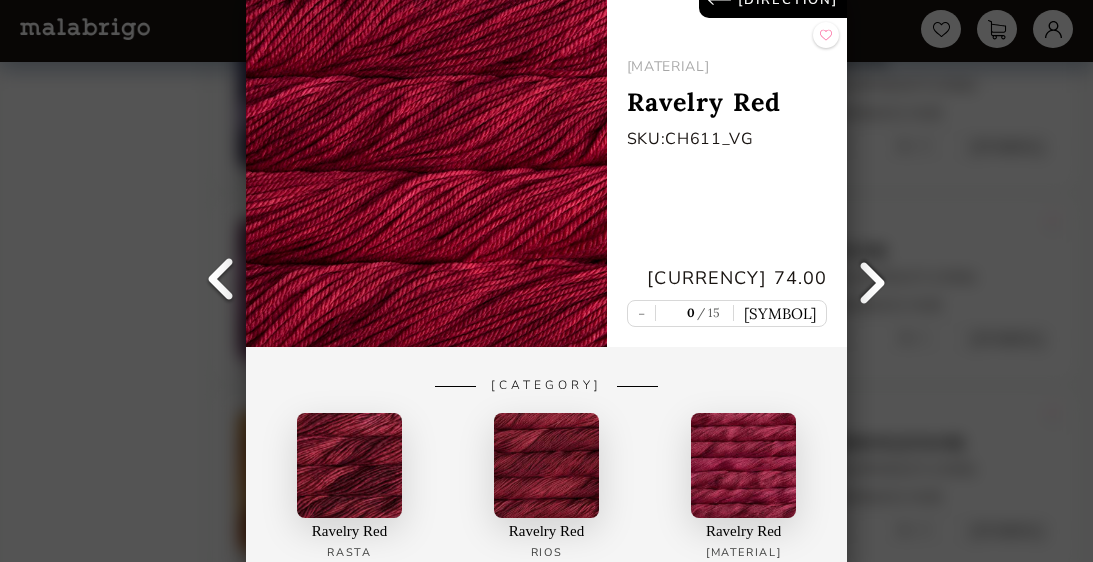 click at bounding box center (221, 281) 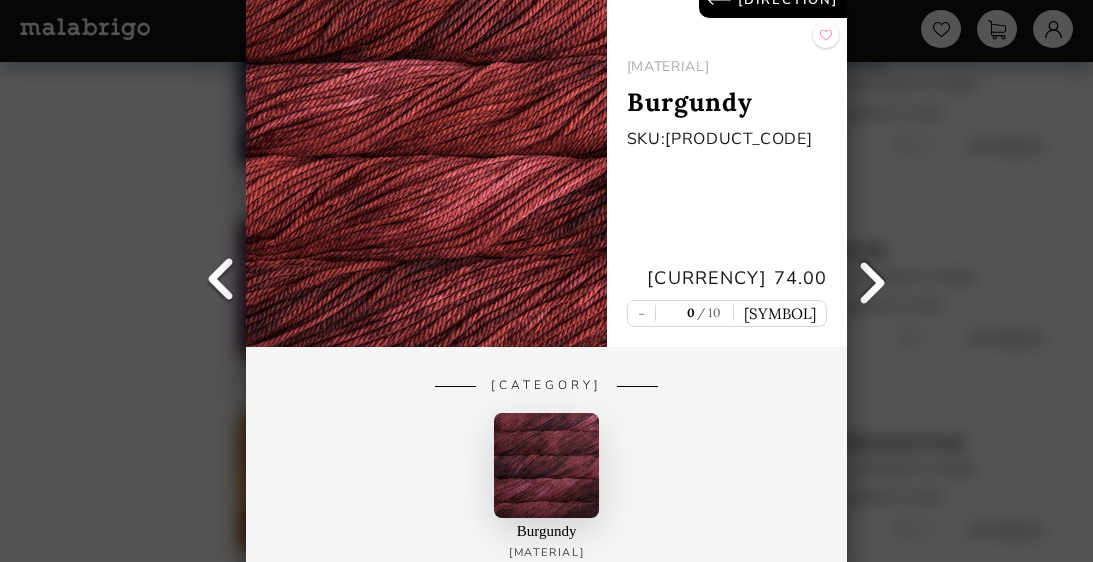 click at bounding box center (221, 281) 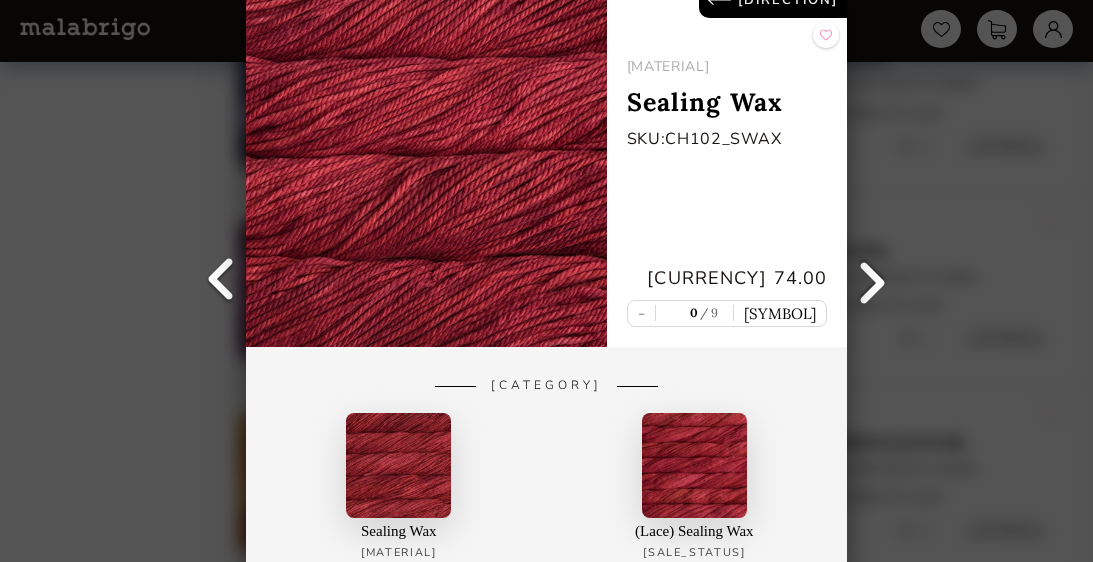 click at bounding box center [221, 281] 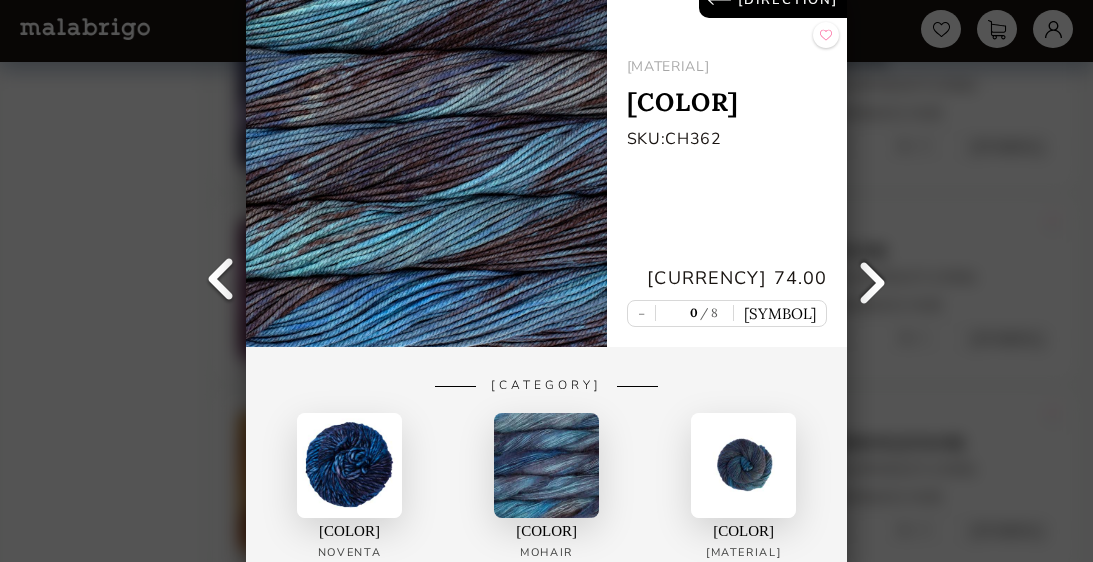 click at bounding box center (221, 281) 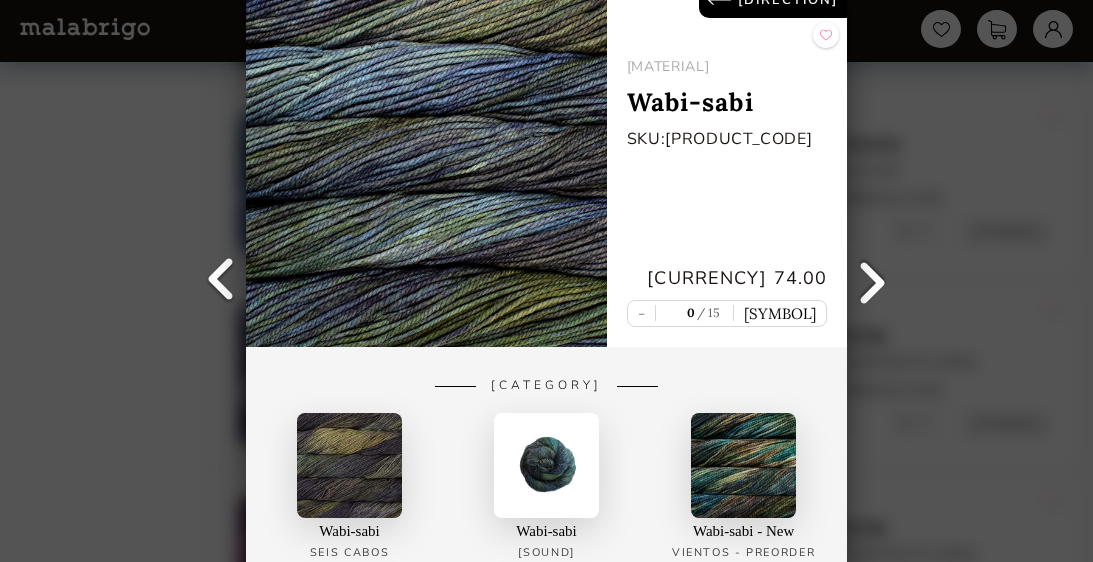 scroll, scrollTop: 3415, scrollLeft: 0, axis: vertical 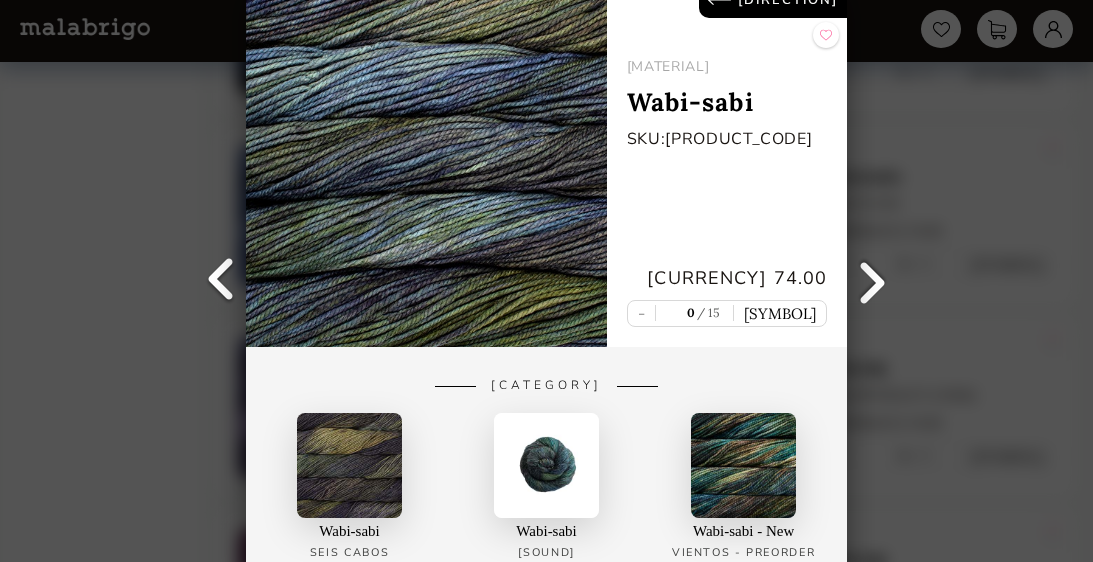 click on "Back CHUNKY Wabi-sabi SKU: CH252 $ 74.00 - 0 15 + Related Items Wabi-sabi Seis Cabos Wabi-sabi Susurro Wabi-sabi - New VIENTOS - PREORDER" at bounding box center [546, 281] 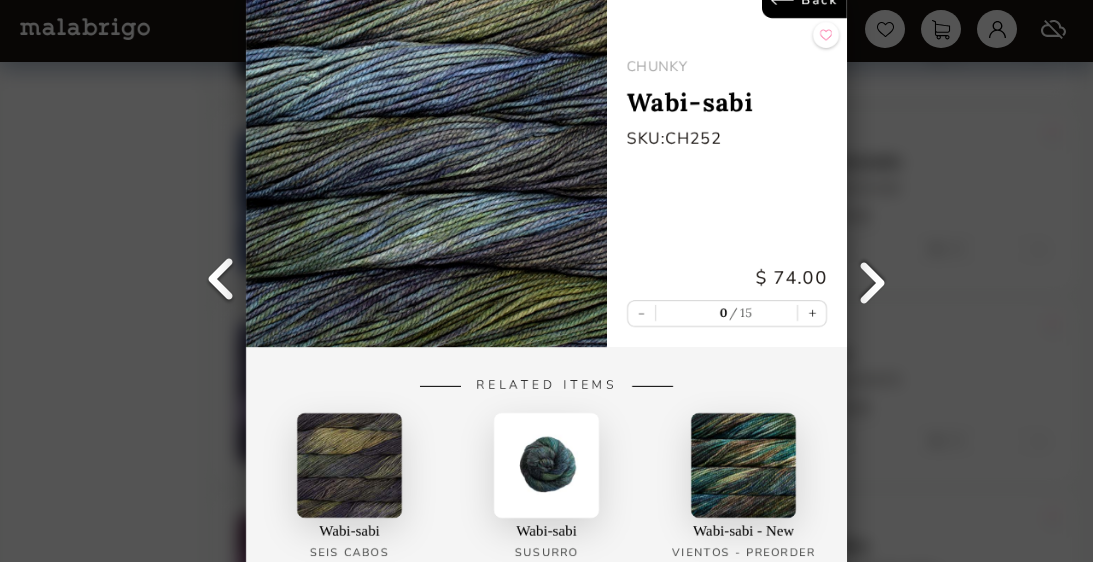 scroll, scrollTop: 3415, scrollLeft: 0, axis: vertical 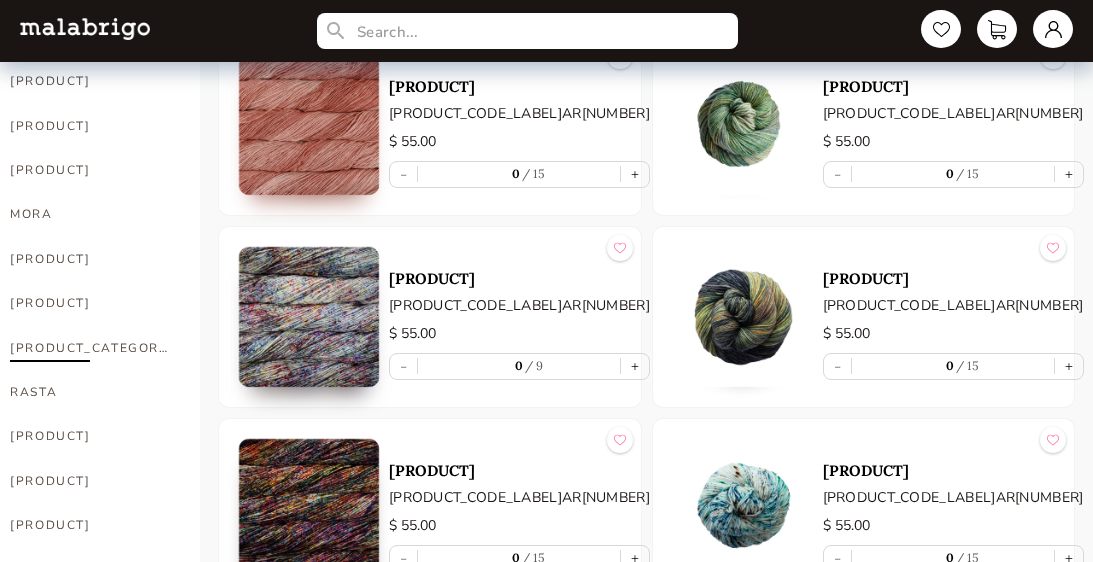 click on "[PRODUCT_CATEGORY]" at bounding box center [90, 348] 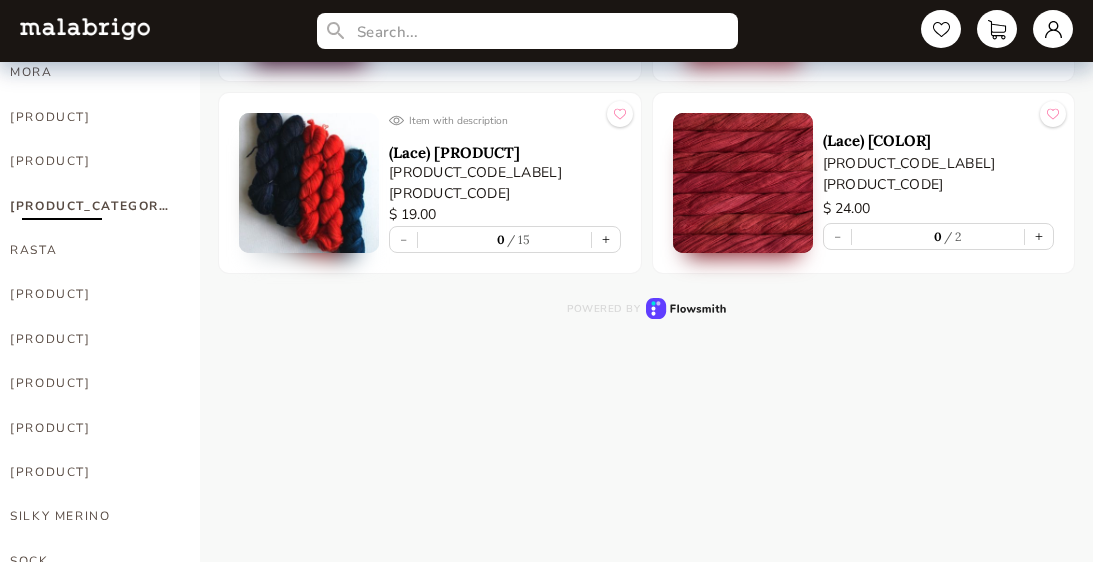 scroll, scrollTop: 949, scrollLeft: 0, axis: vertical 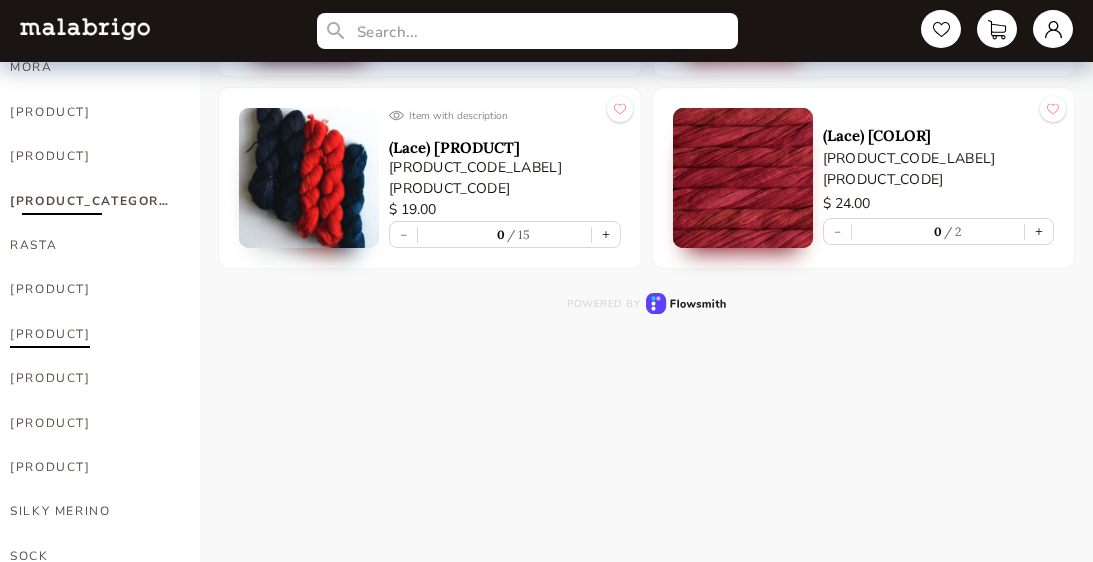 click on "[PRODUCT]" at bounding box center [90, 334] 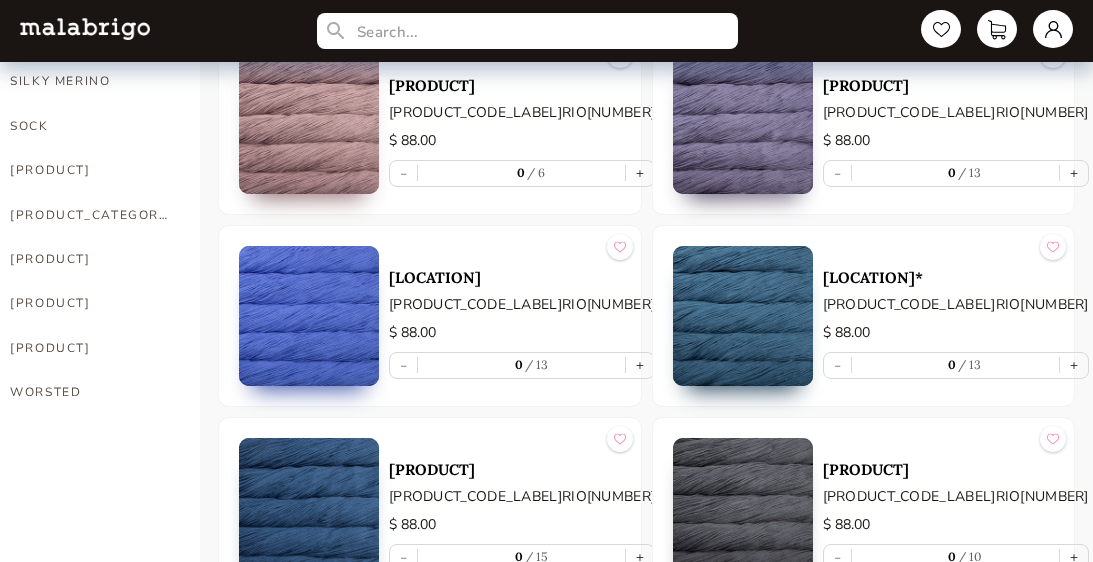 scroll, scrollTop: 1463, scrollLeft: 0, axis: vertical 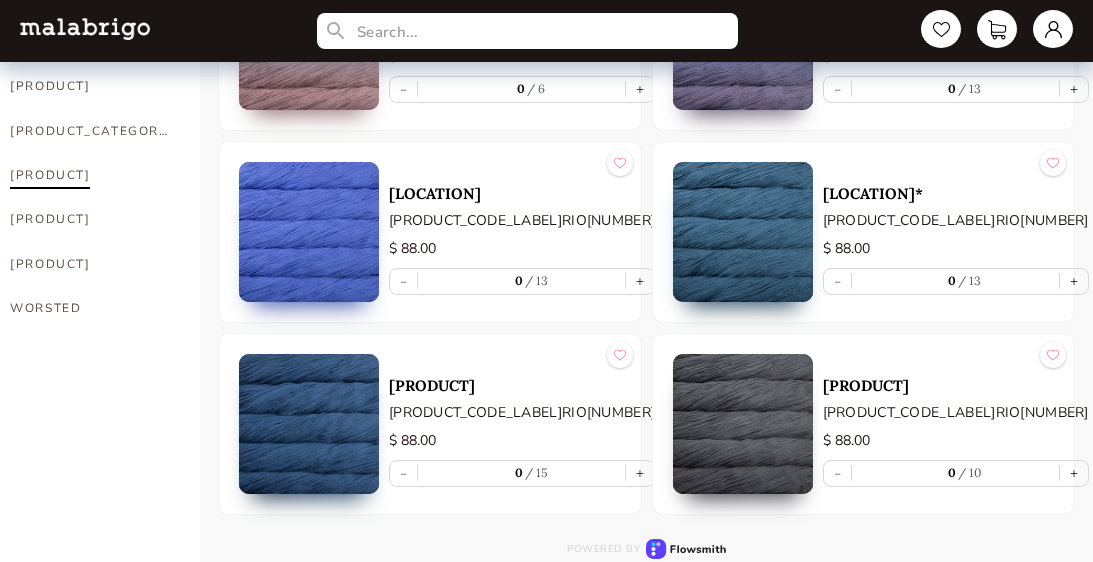 click on "ULTIMATE SOCK" at bounding box center [90, 175] 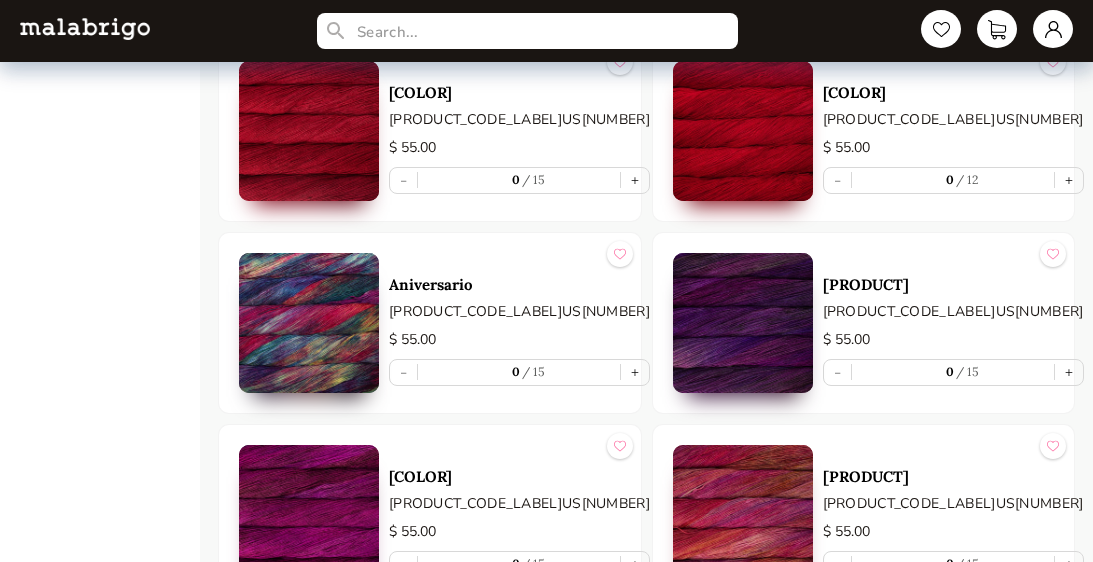 scroll, scrollTop: 1802, scrollLeft: 0, axis: vertical 